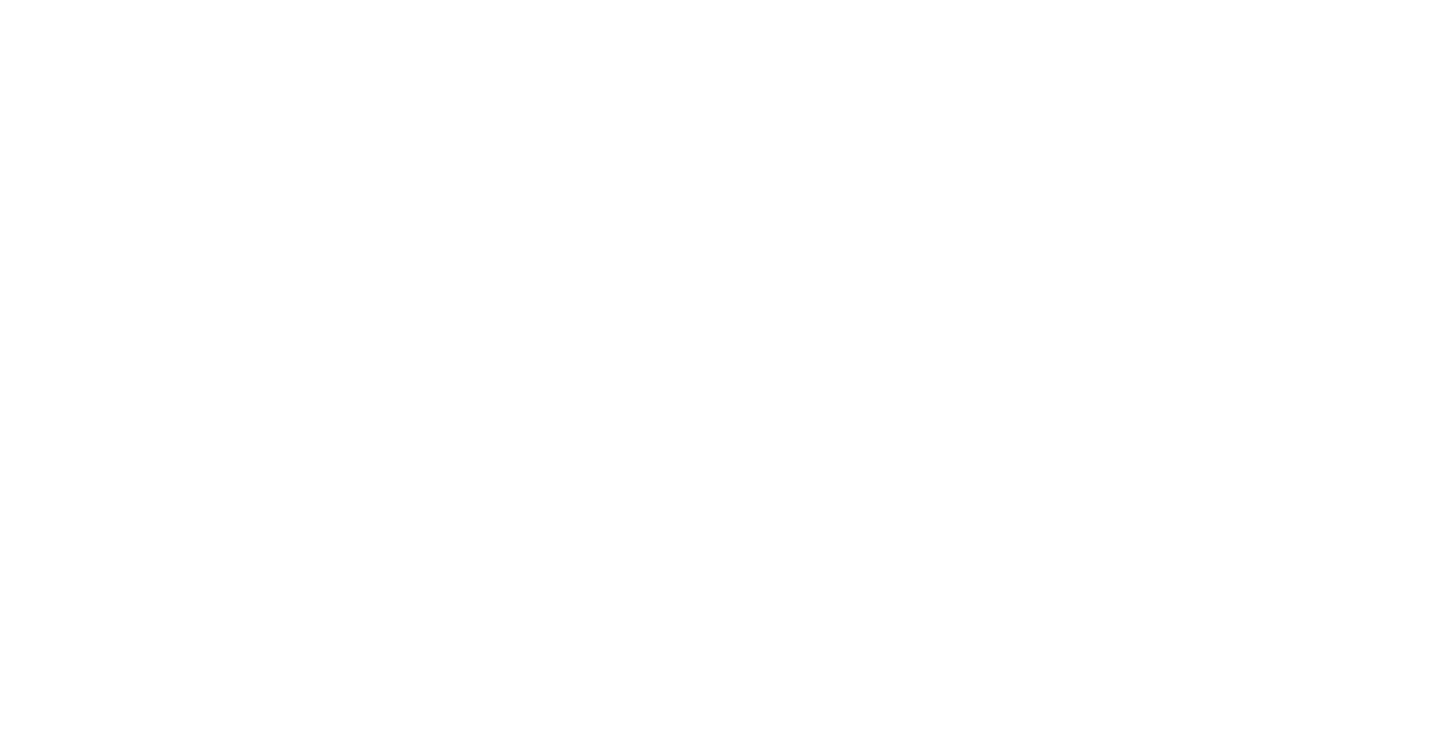scroll, scrollTop: 0, scrollLeft: 0, axis: both 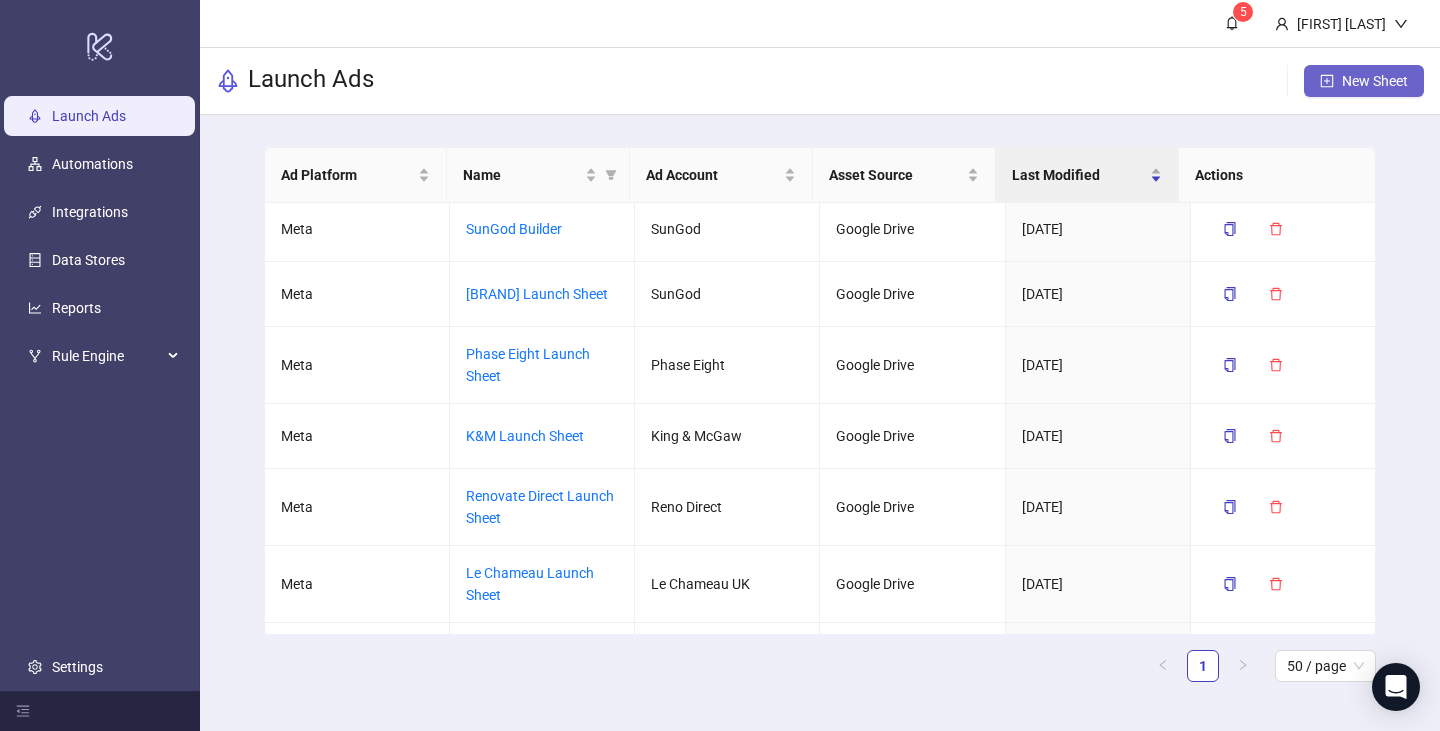 click on "New Sheet" at bounding box center (1364, 81) 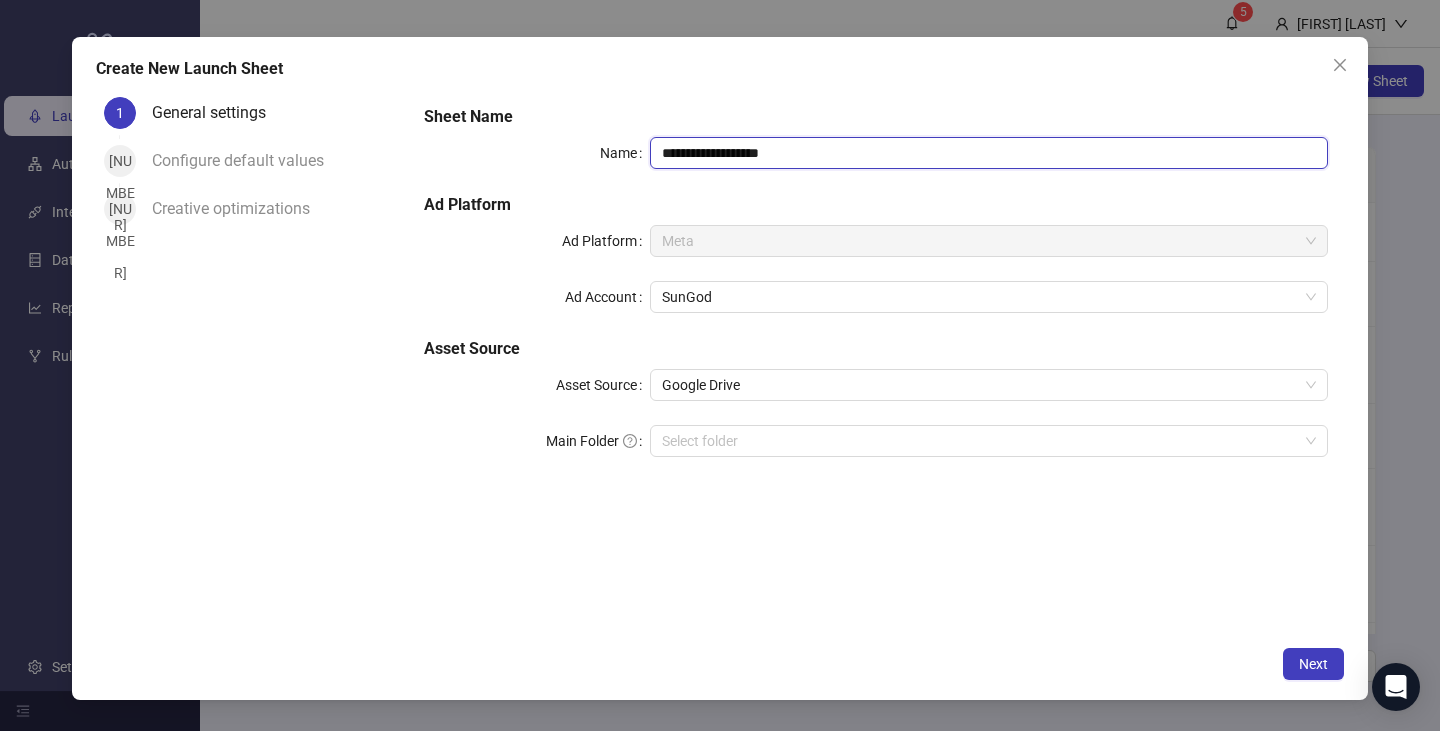 drag, startPoint x: 826, startPoint y: 157, endPoint x: 644, endPoint y: 173, distance: 182.70195 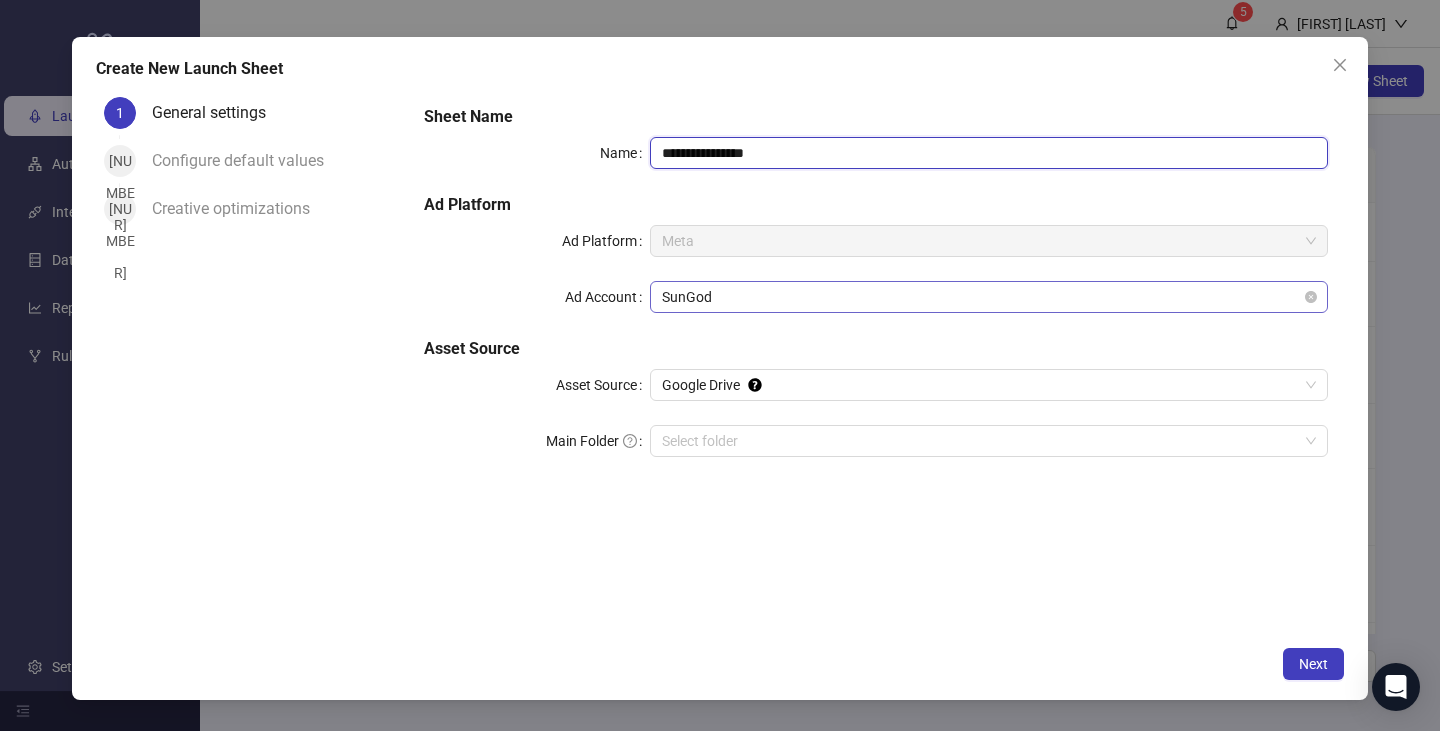 click on "SunGod" at bounding box center (989, 297) 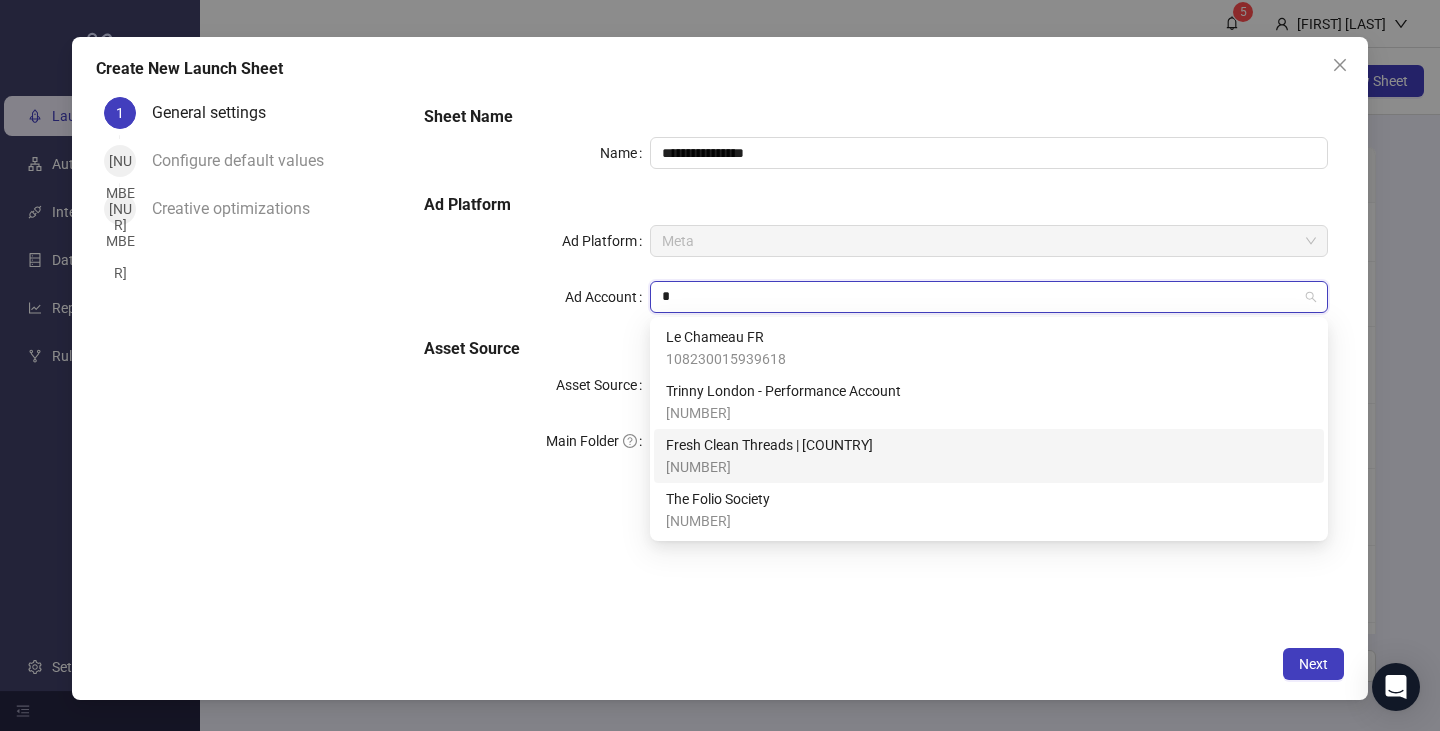 click on "Fresh Clean Threads | [COUNTRY]" at bounding box center (769, 445) 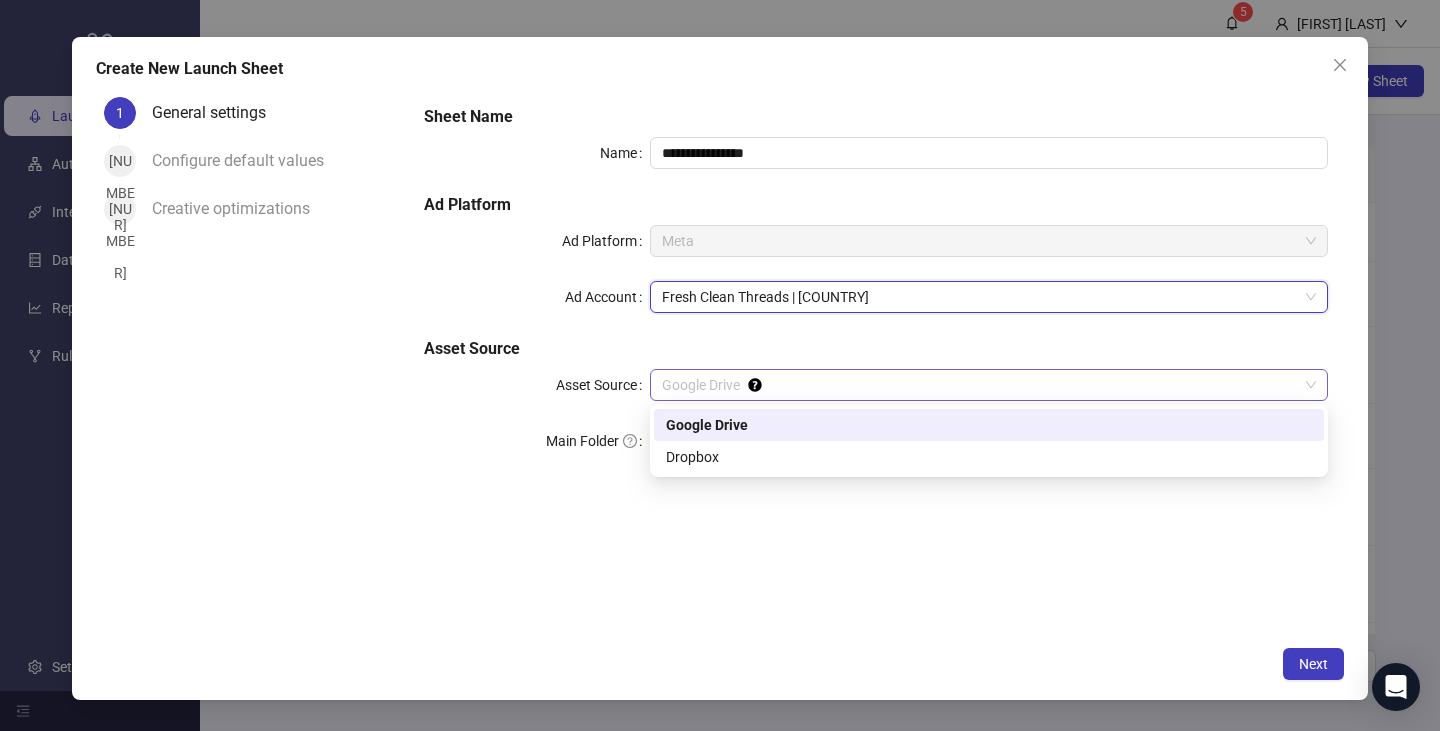 click on "Google Drive" at bounding box center [989, 385] 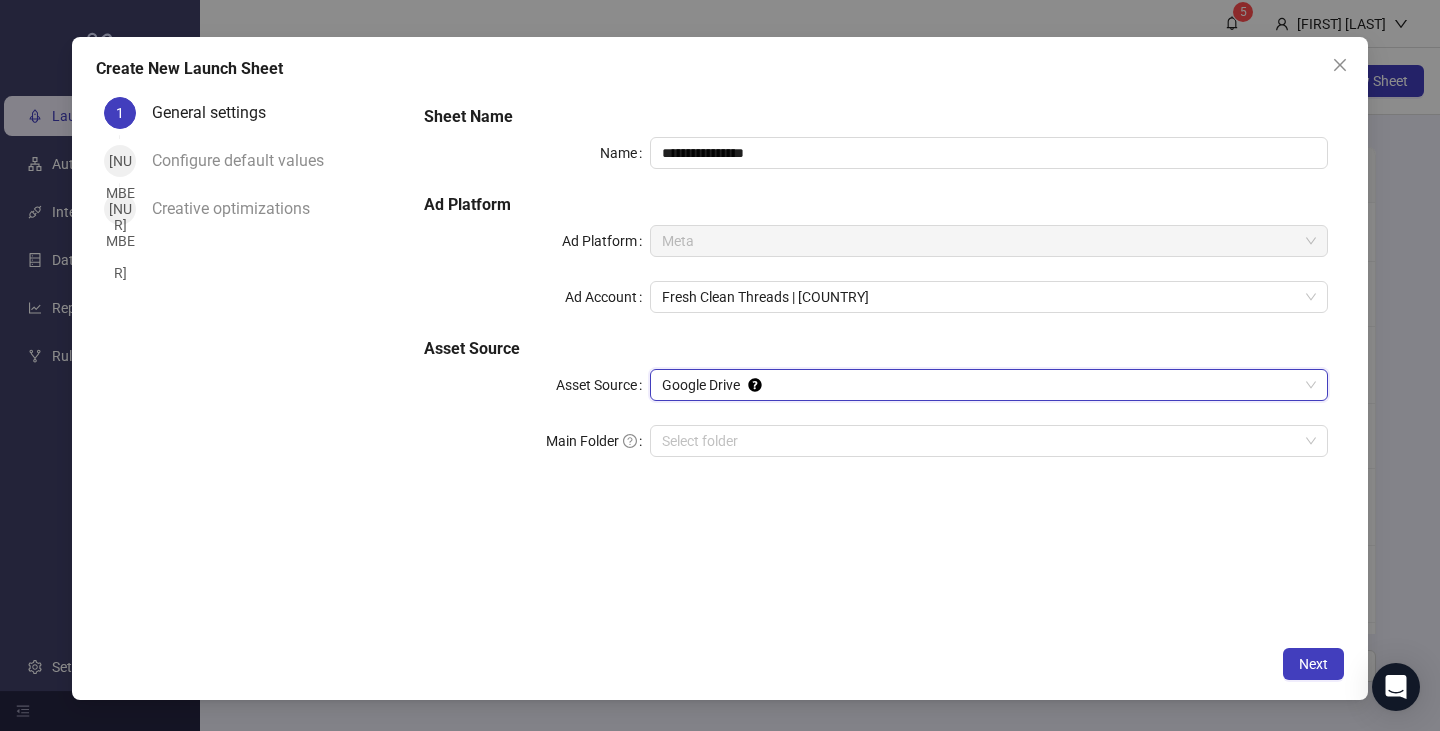 click on "Google Drive" at bounding box center (989, 385) 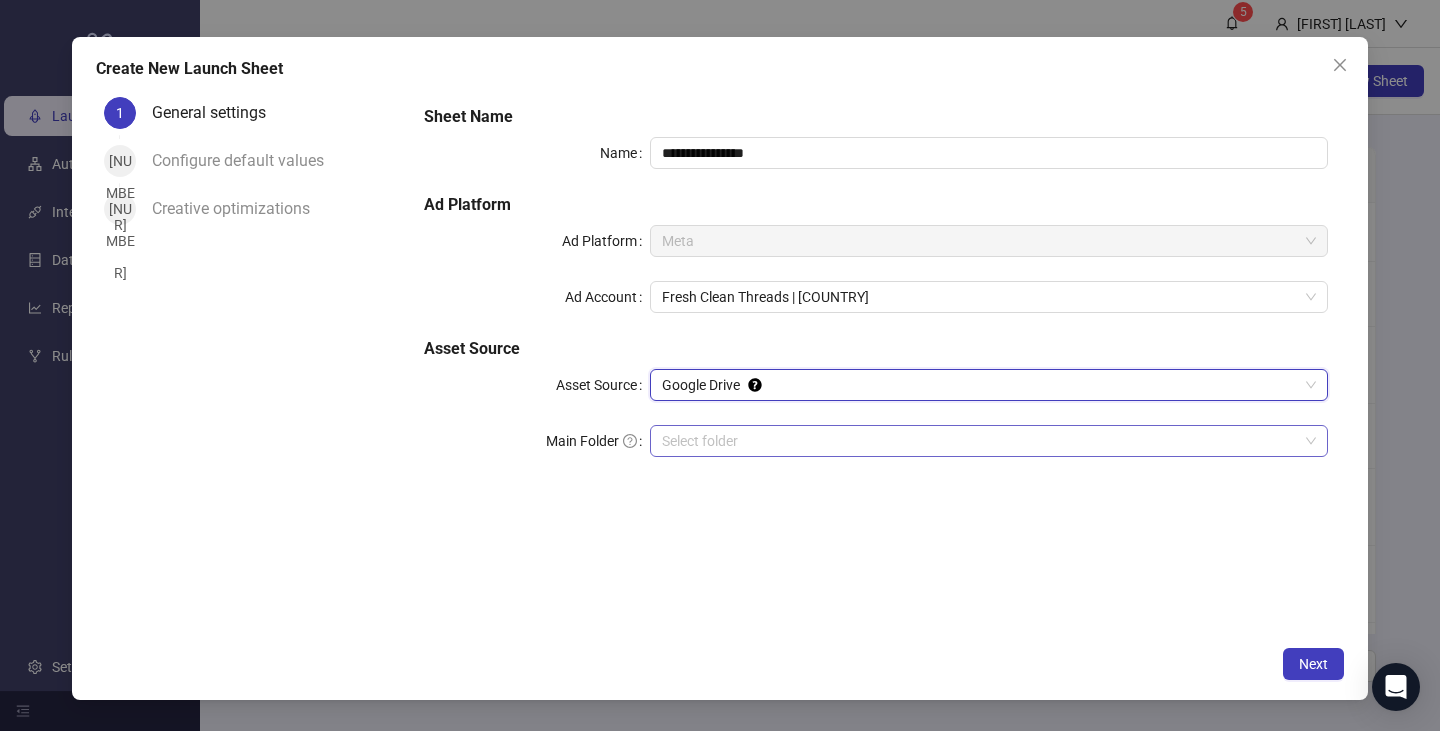 click on "Main Folder" at bounding box center [980, 441] 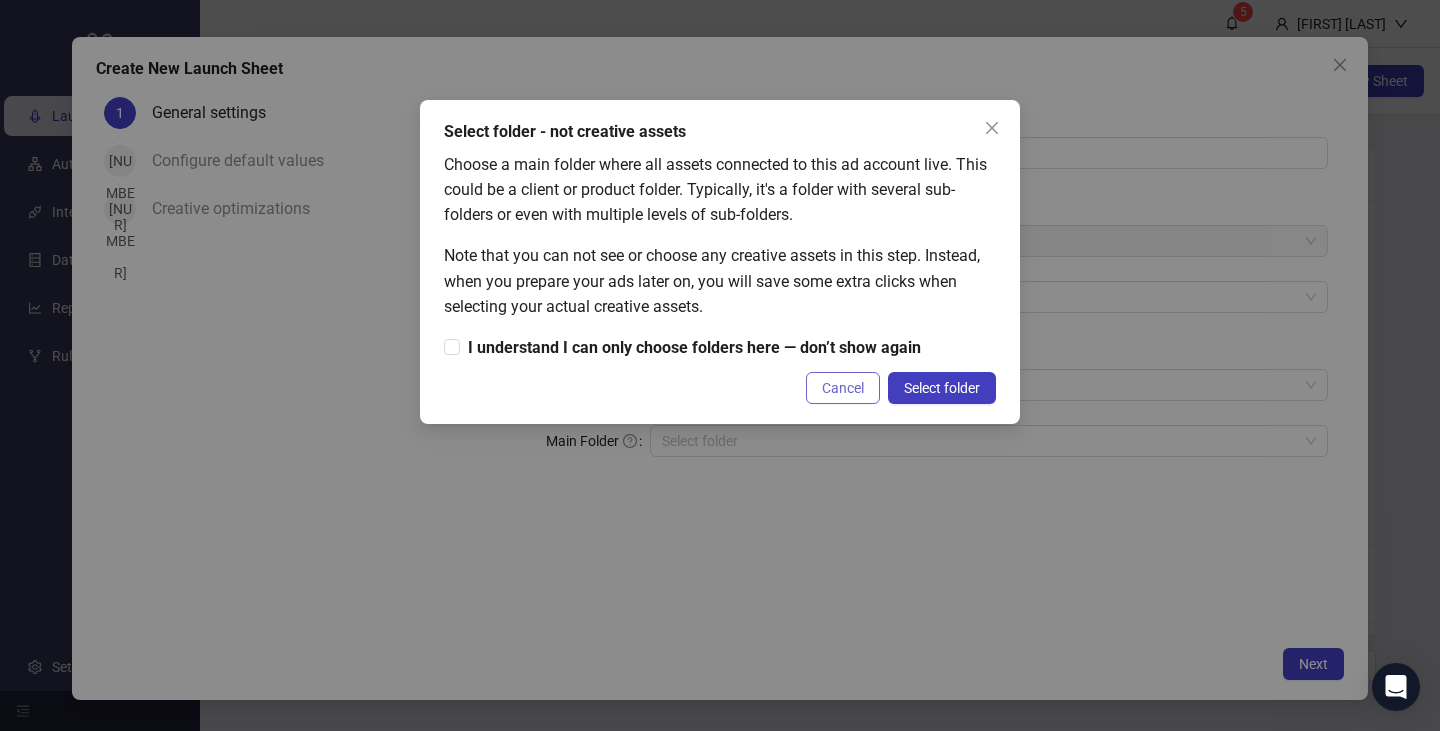 click on "Cancel" at bounding box center [843, 388] 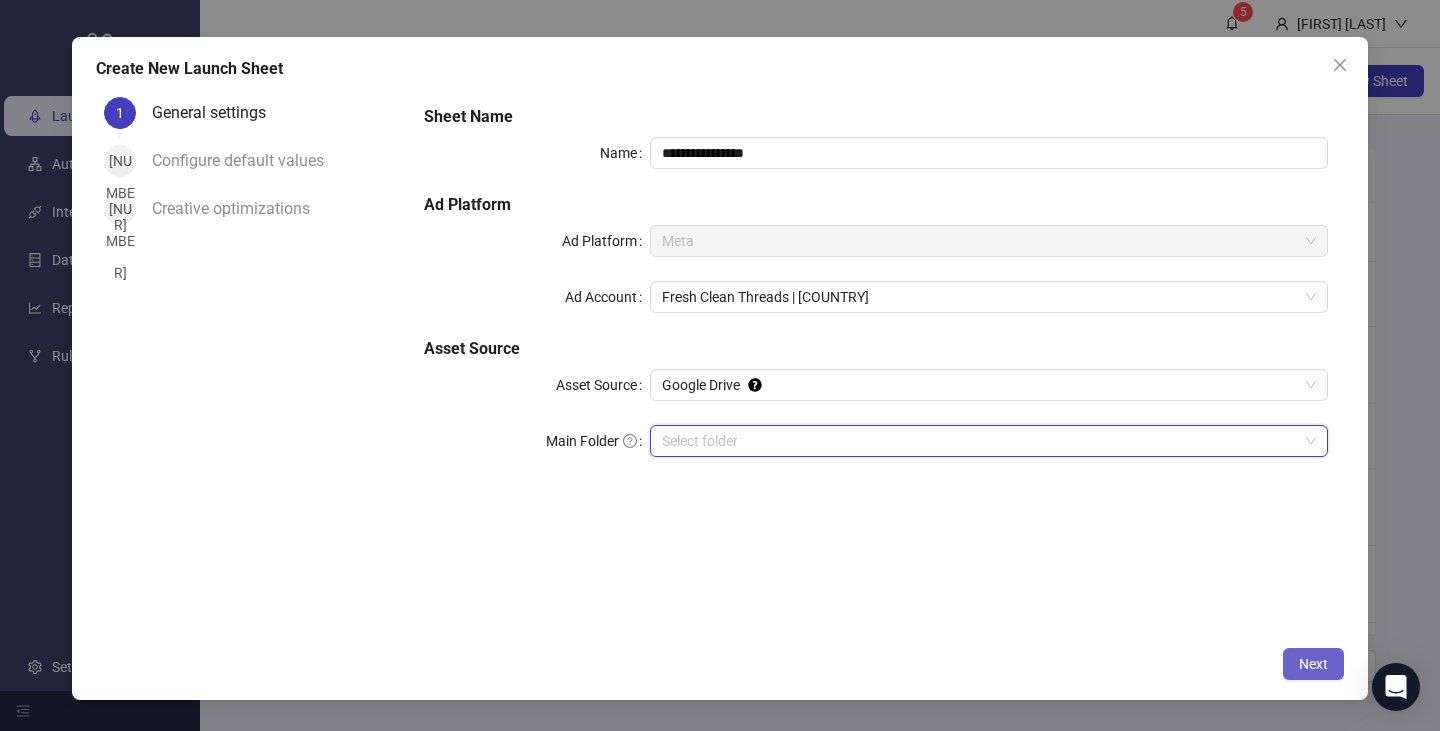 click on "Next" at bounding box center (1313, 664) 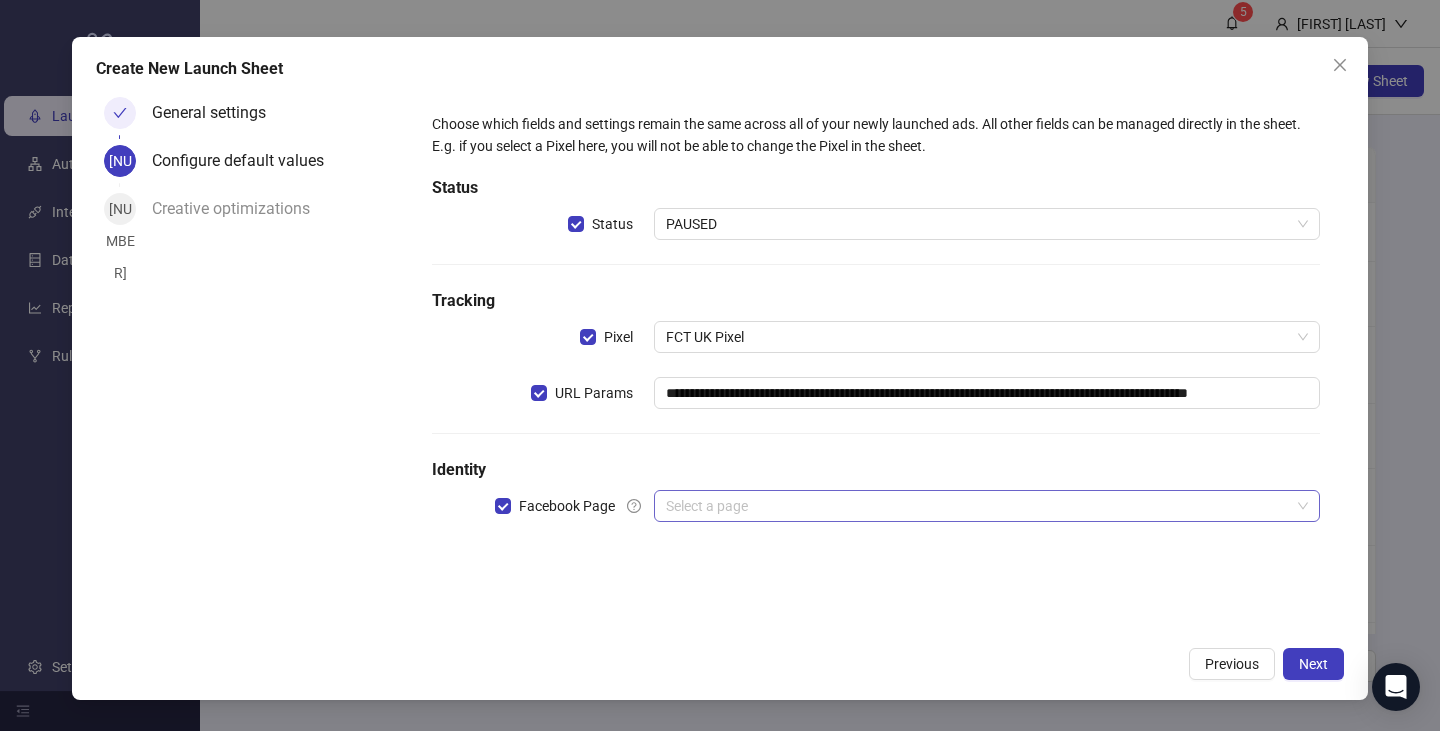 click at bounding box center [978, 506] 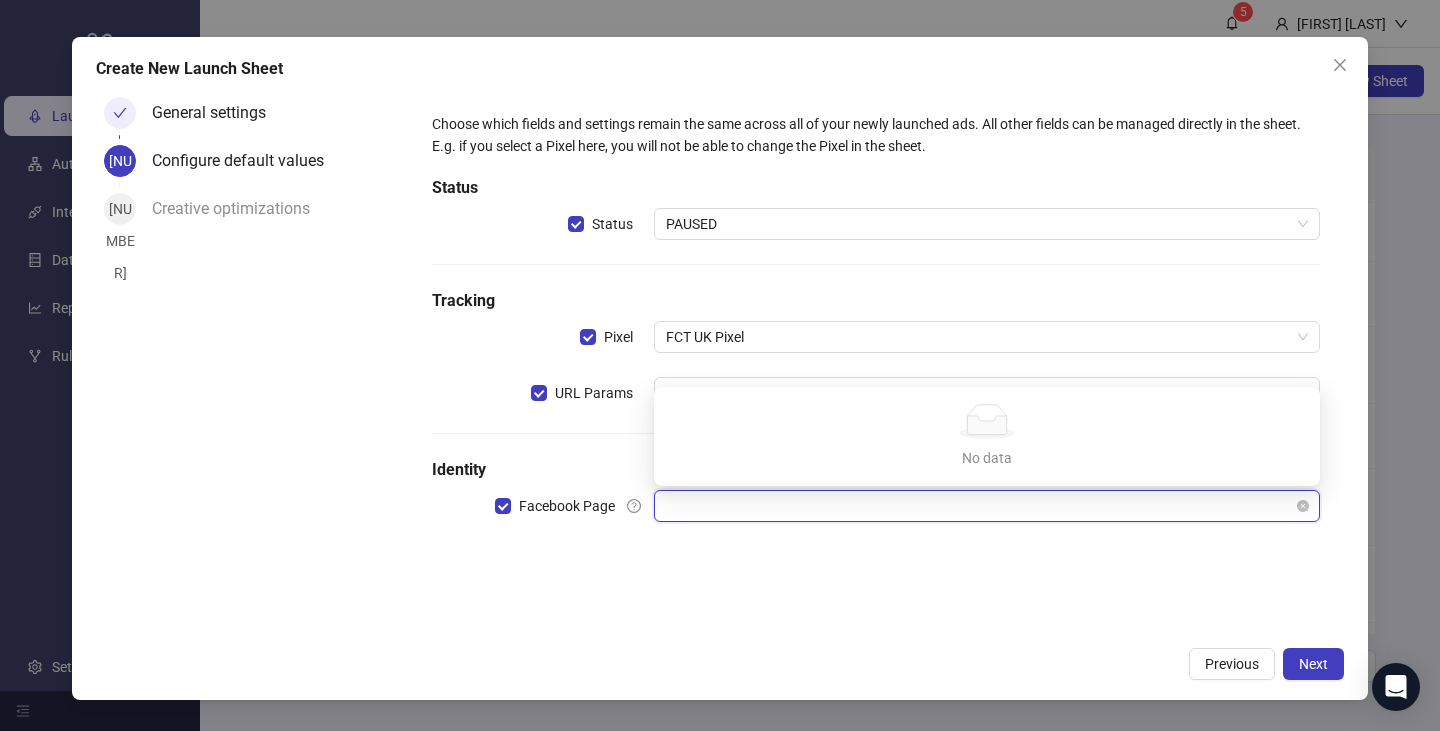 click at bounding box center [987, 506] 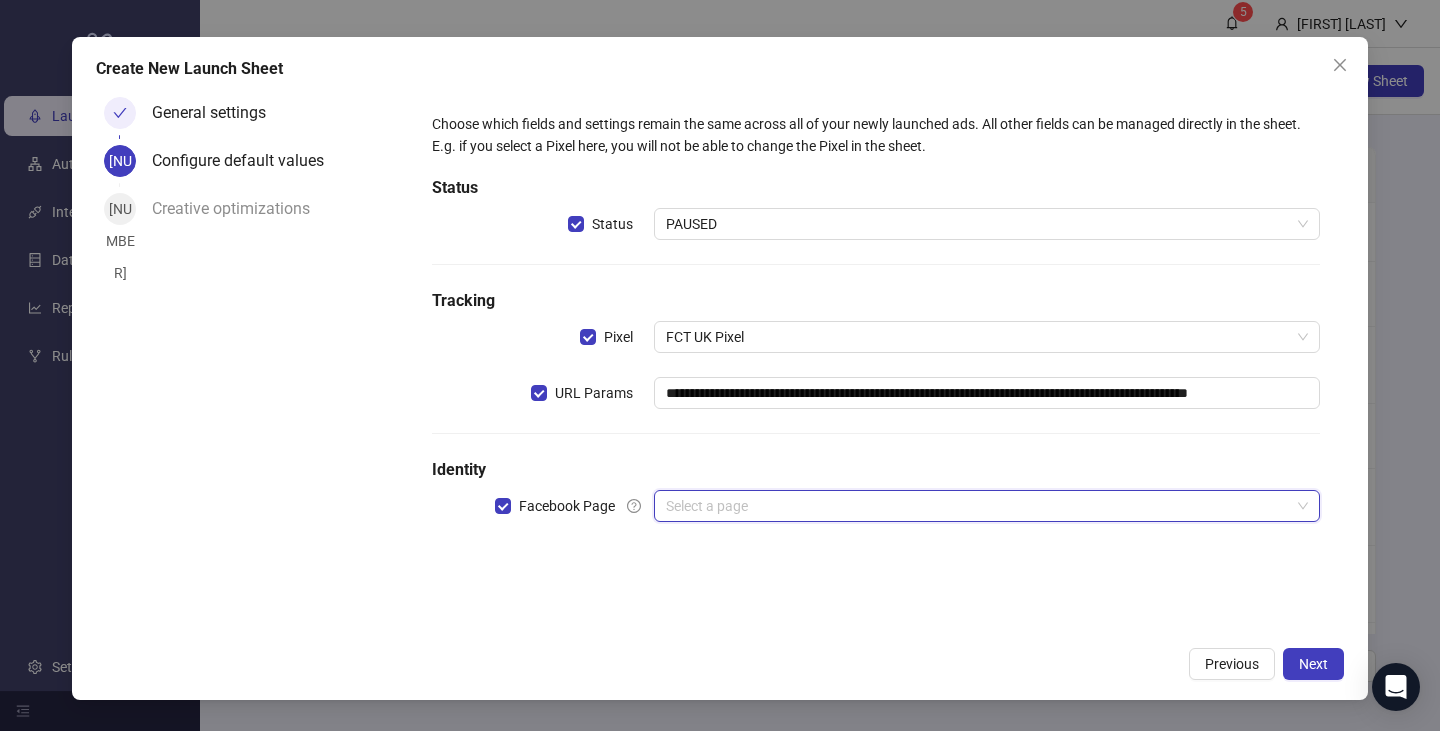 click at bounding box center [987, 506] 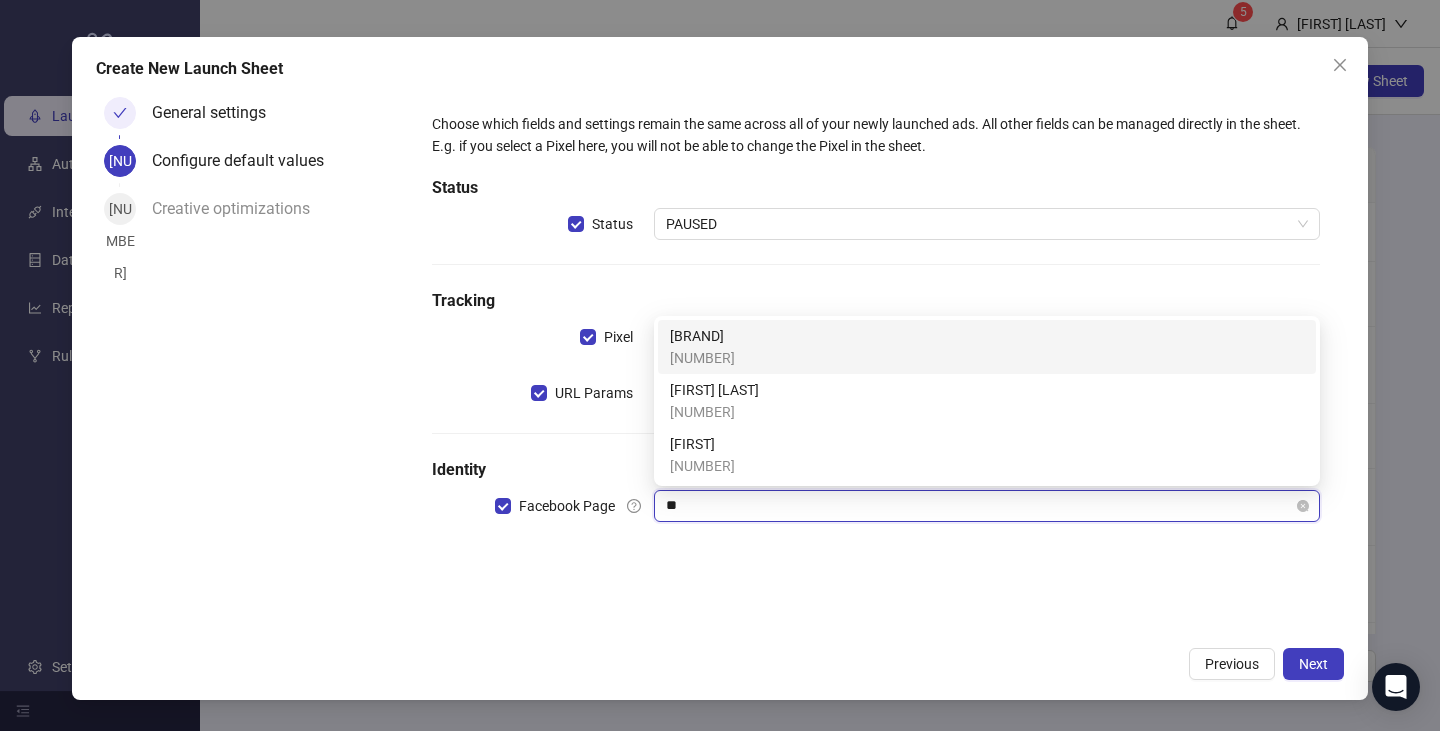 type on "*" 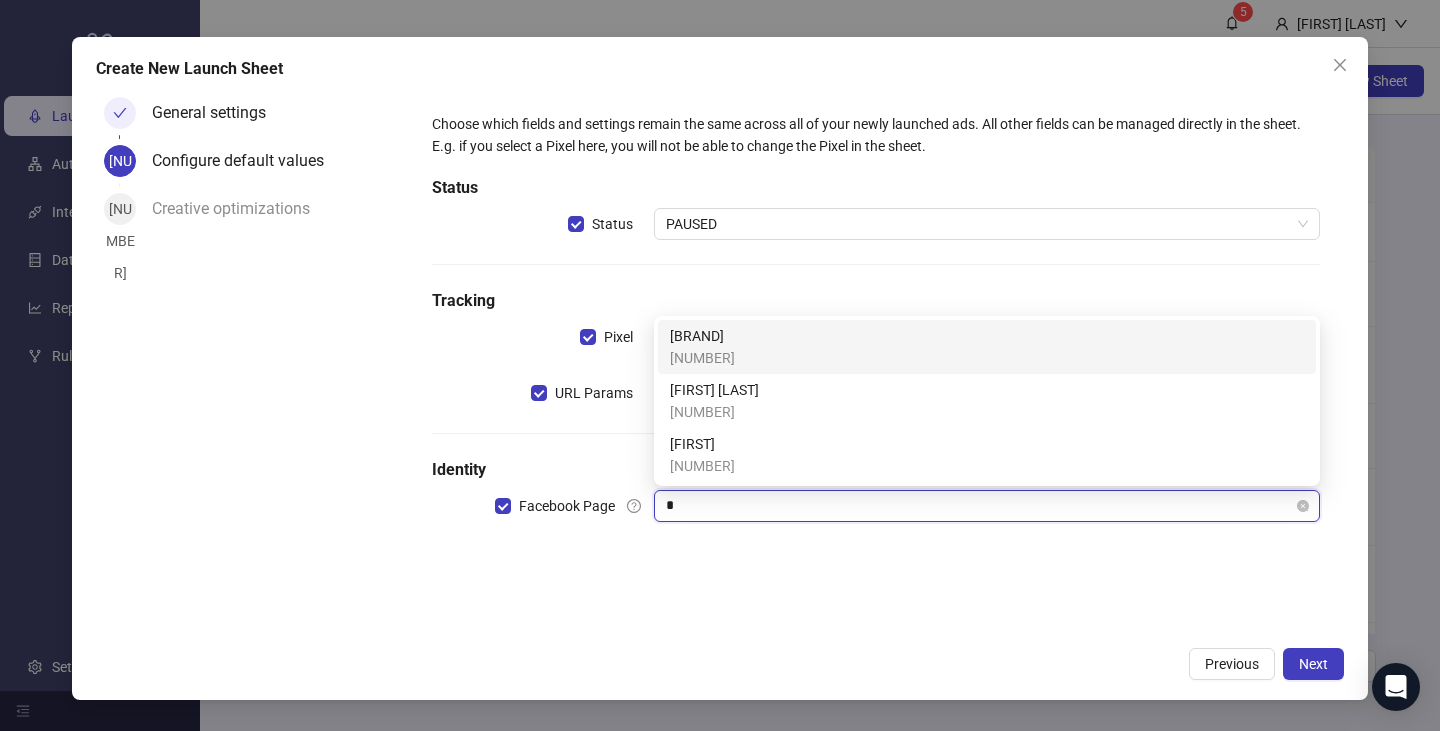 type 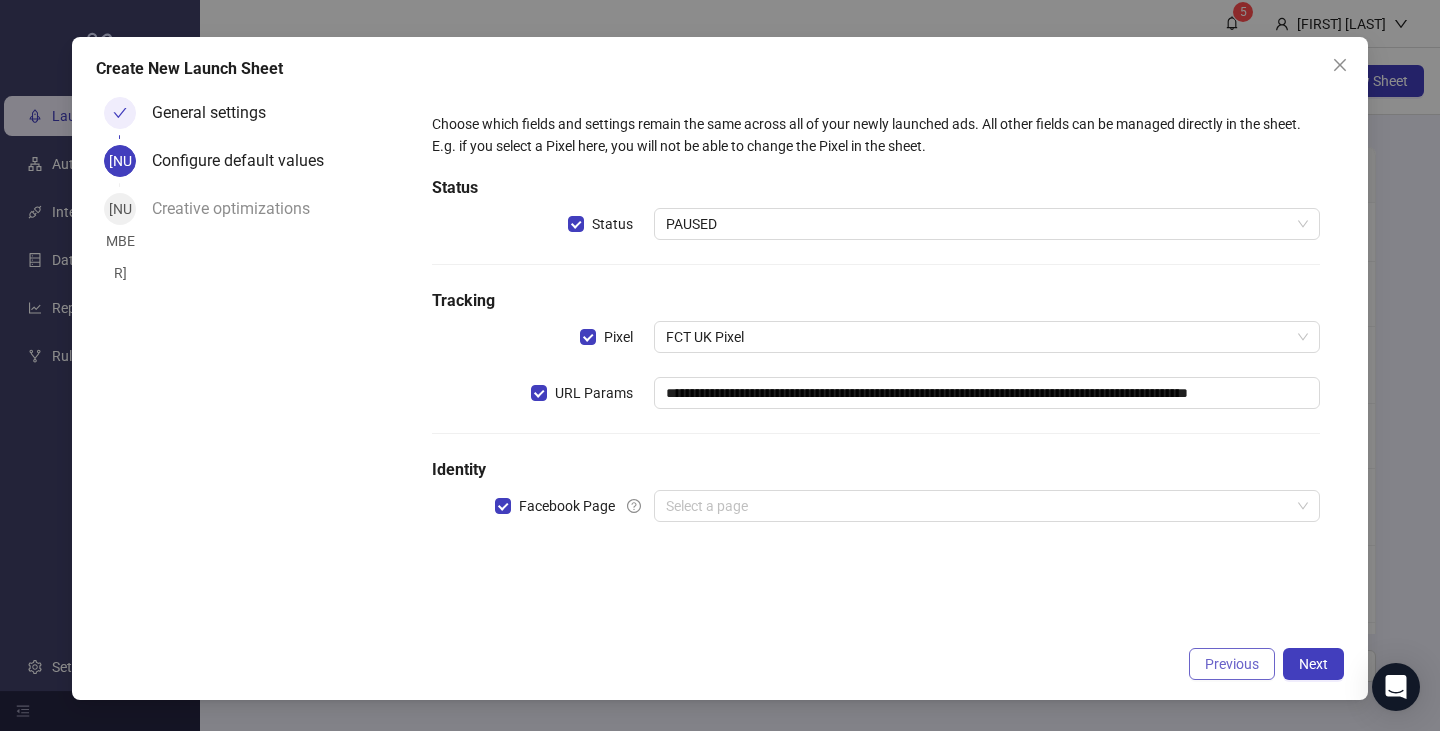 click on "Previous" at bounding box center (1232, 664) 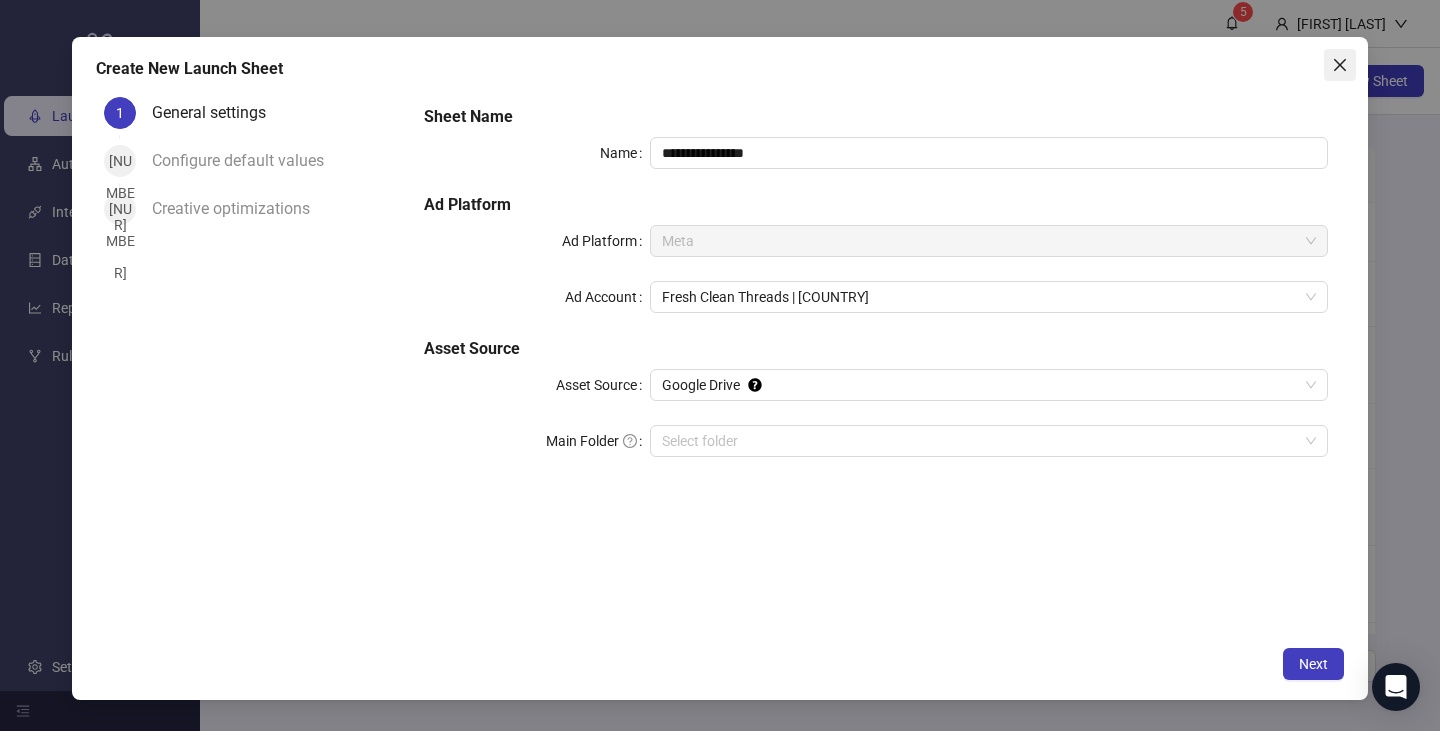 click at bounding box center [1340, 65] 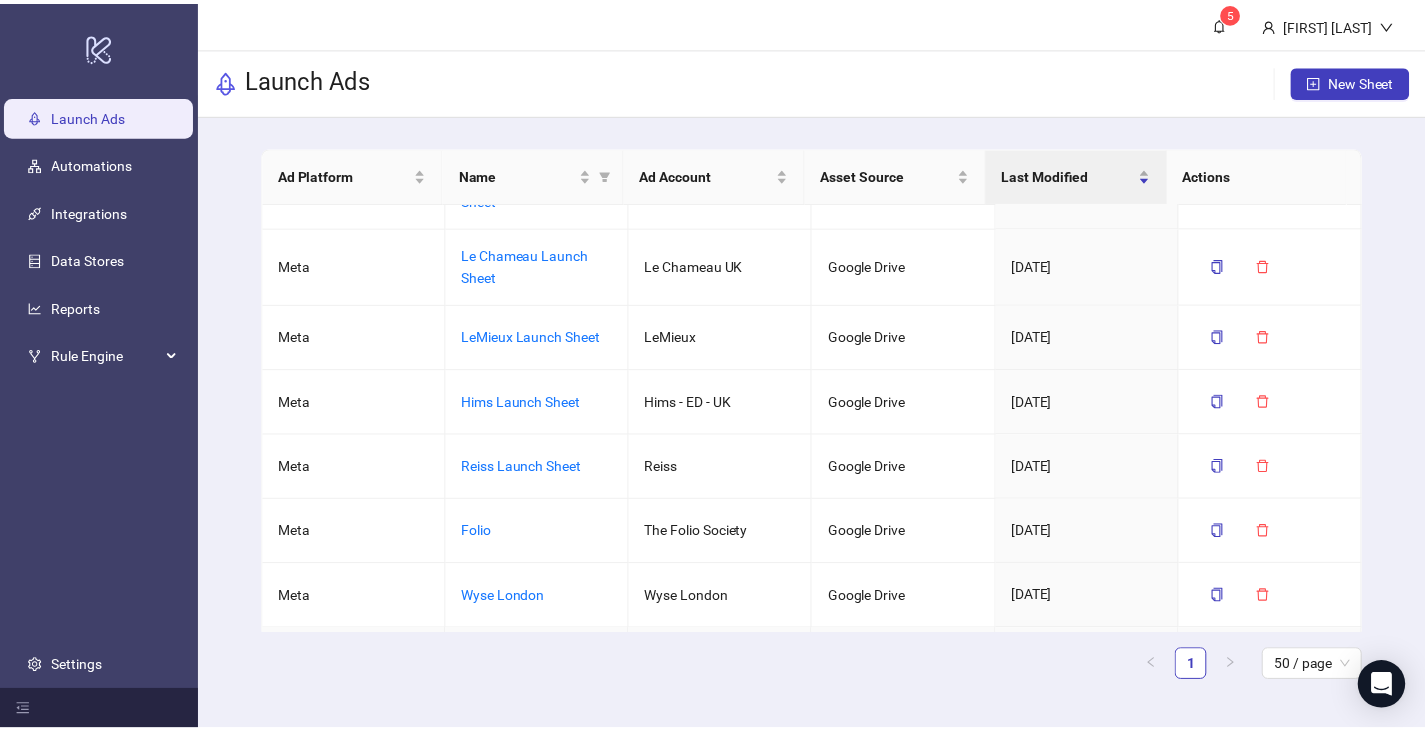 scroll, scrollTop: 2051, scrollLeft: 0, axis: vertical 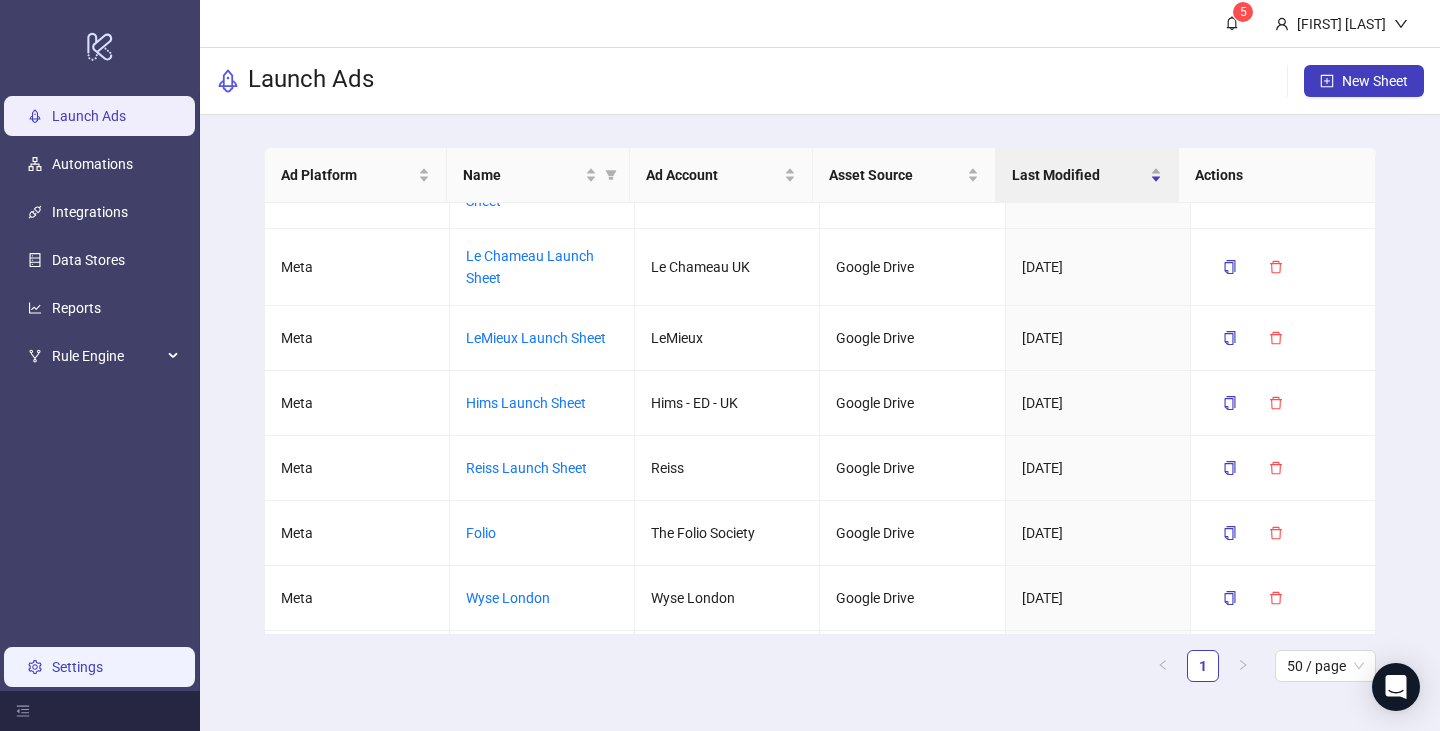 click on "Settings" at bounding box center (77, 667) 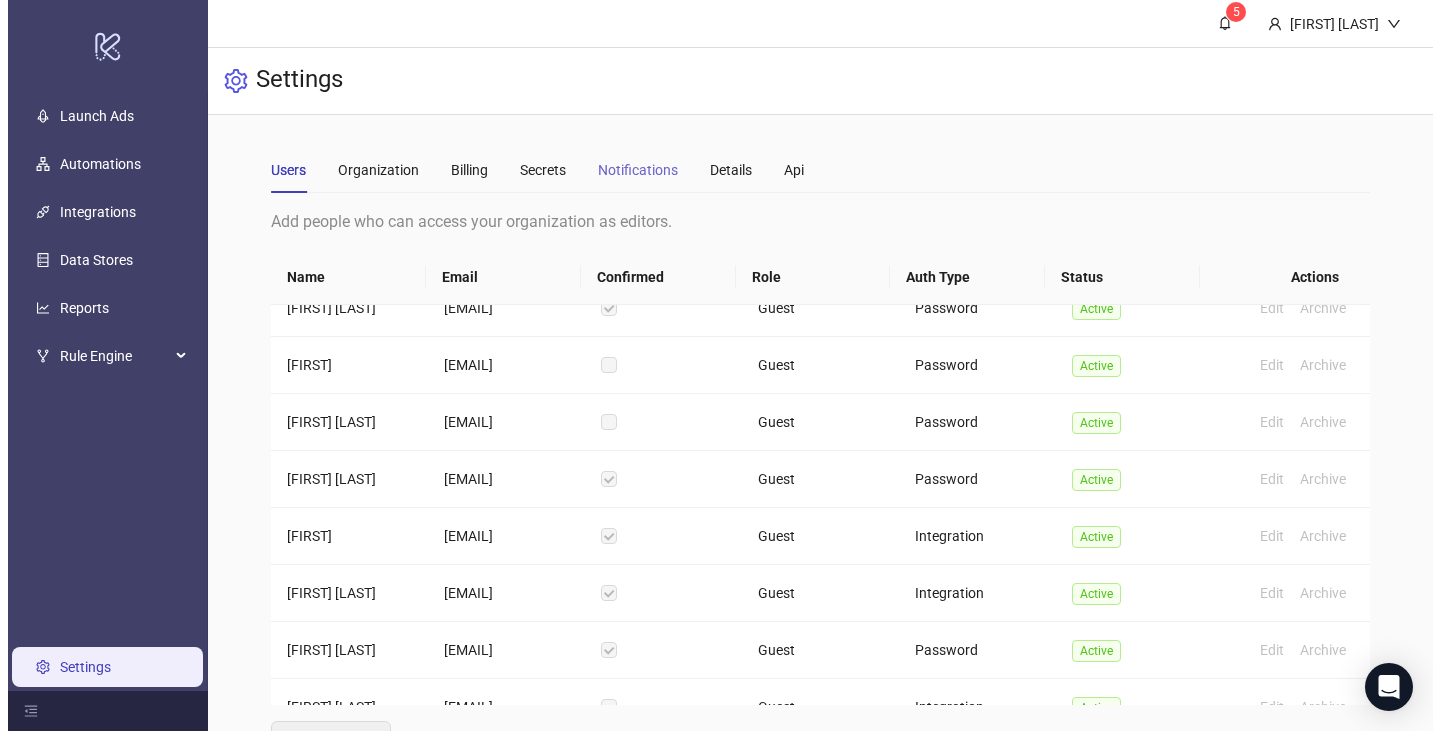 scroll, scrollTop: 1973, scrollLeft: 0, axis: vertical 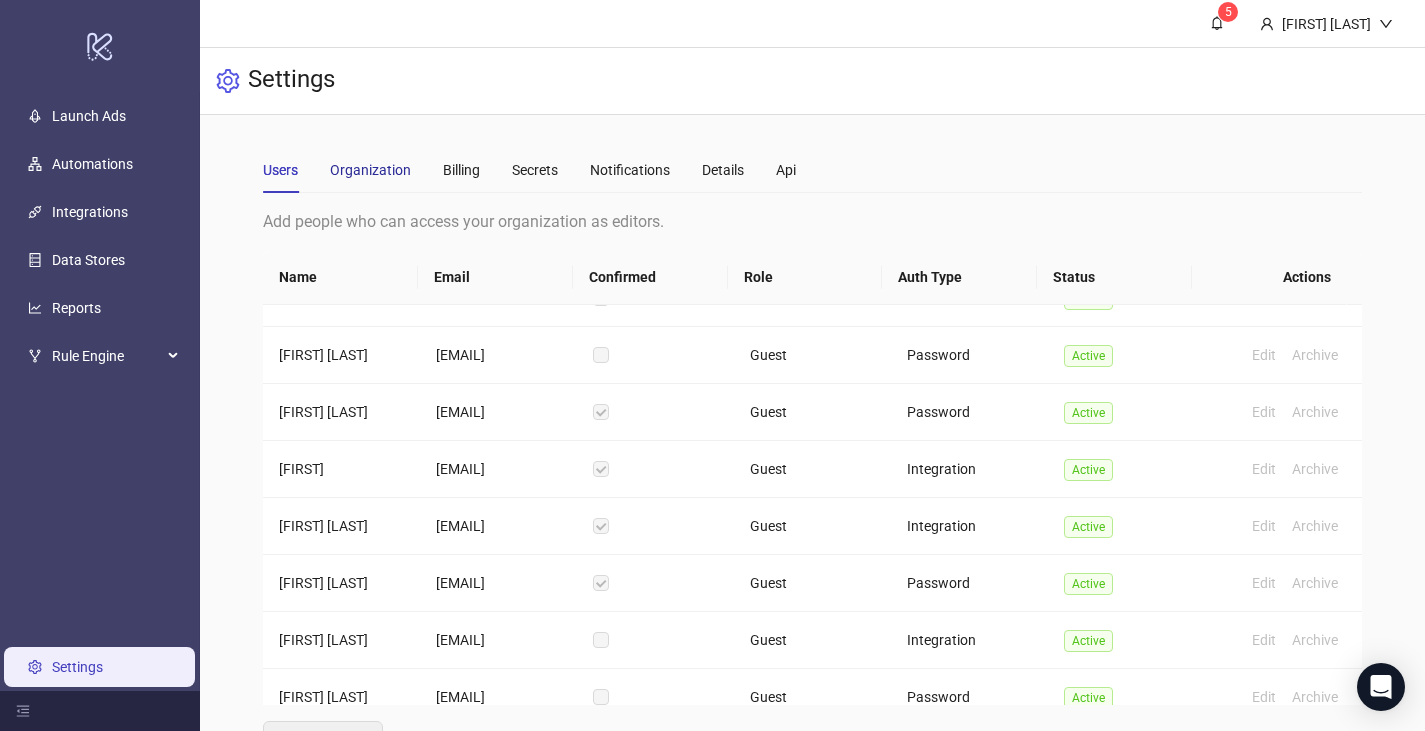 click on "Organization" at bounding box center [370, 170] 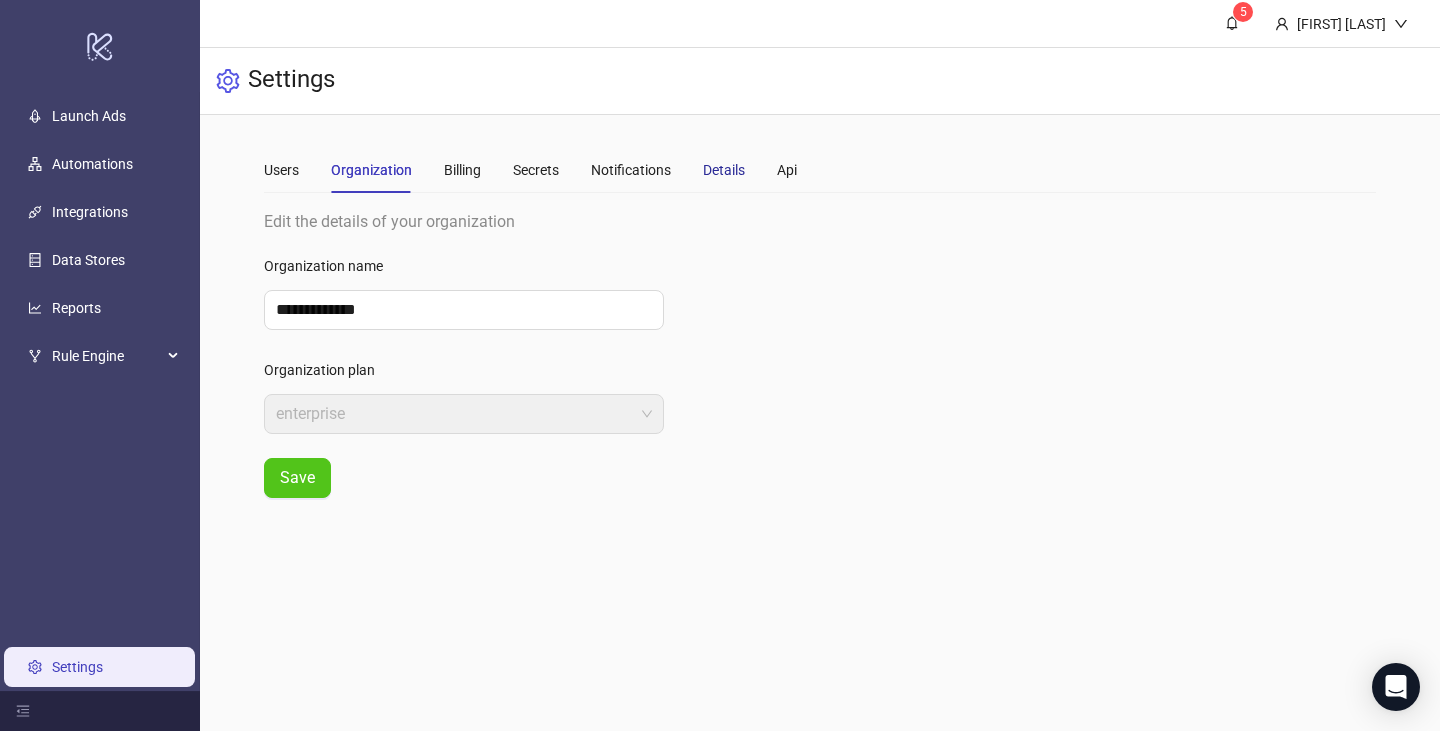 click on "Details" at bounding box center (724, 170) 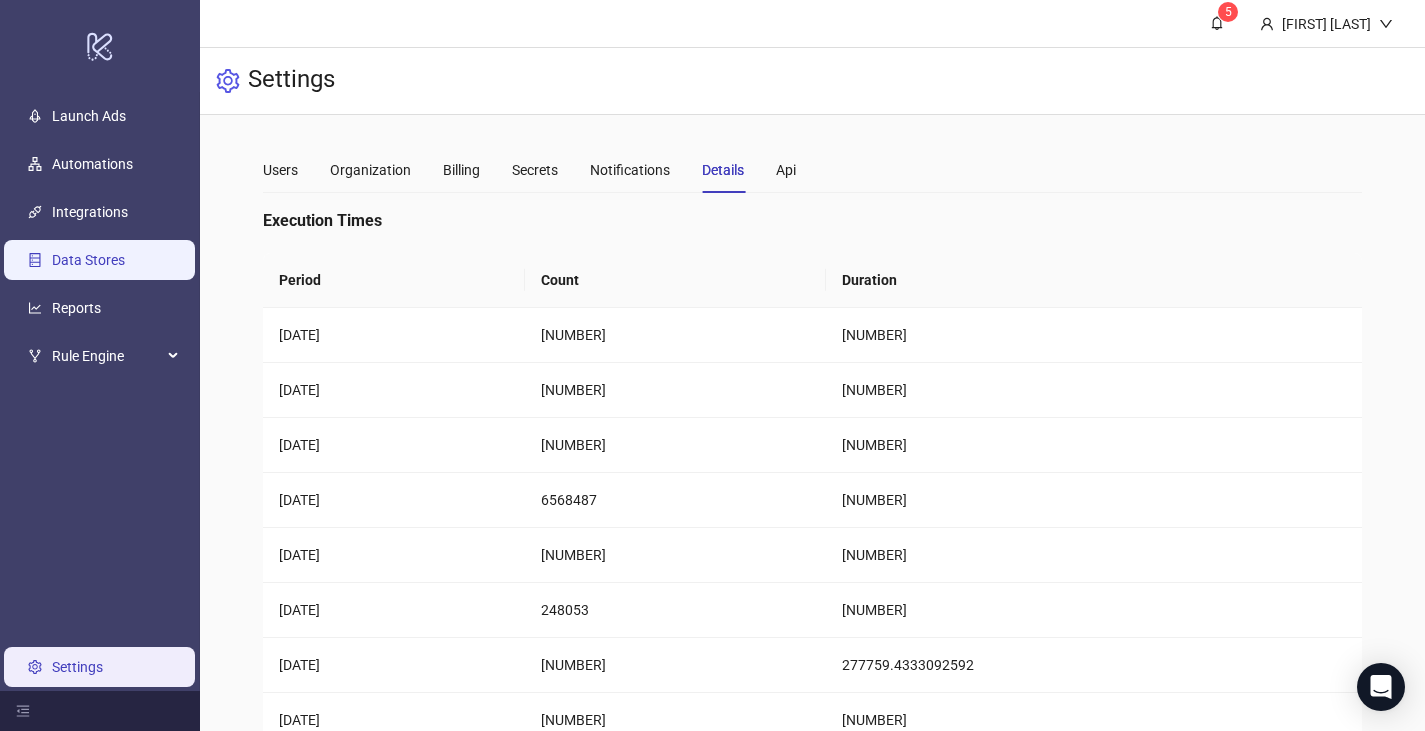click on "Data Stores" at bounding box center (88, 260) 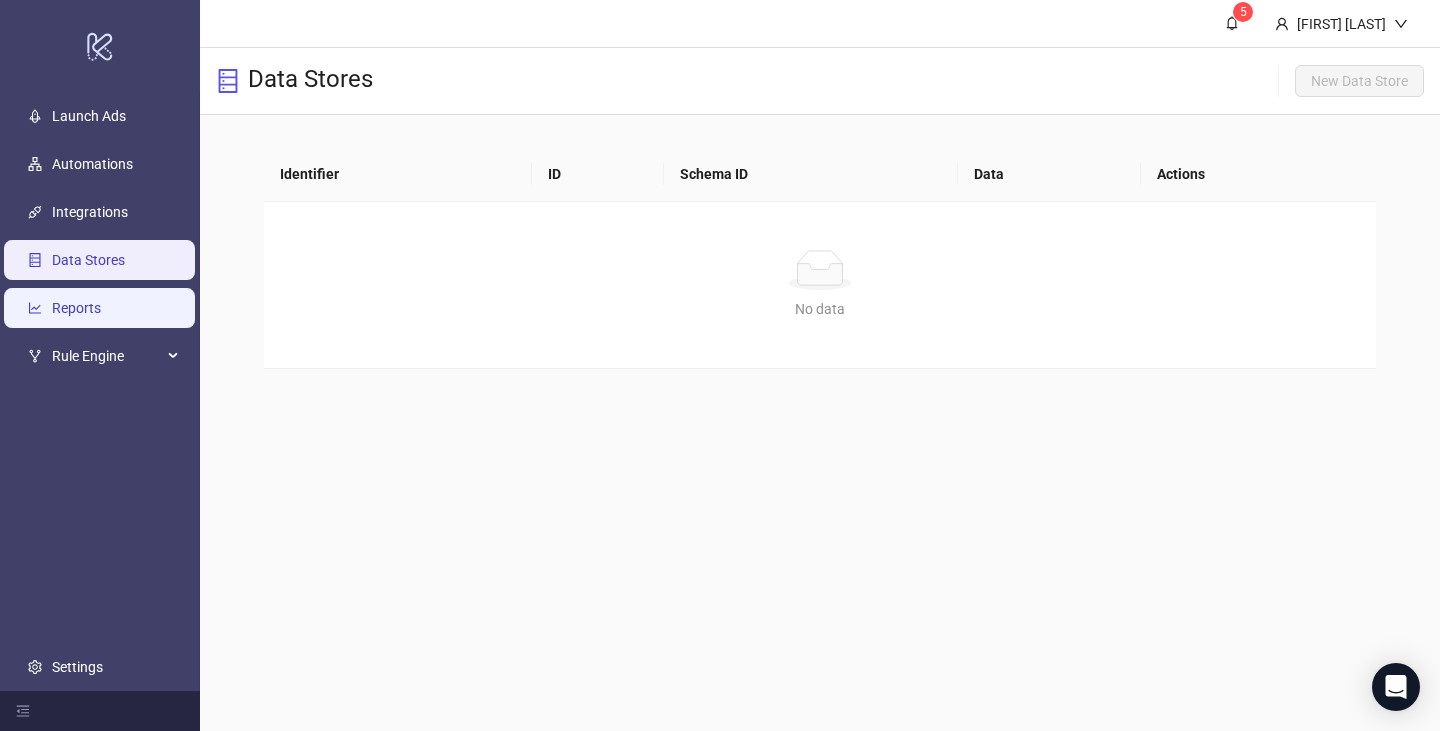 click on "Reports" at bounding box center (76, 308) 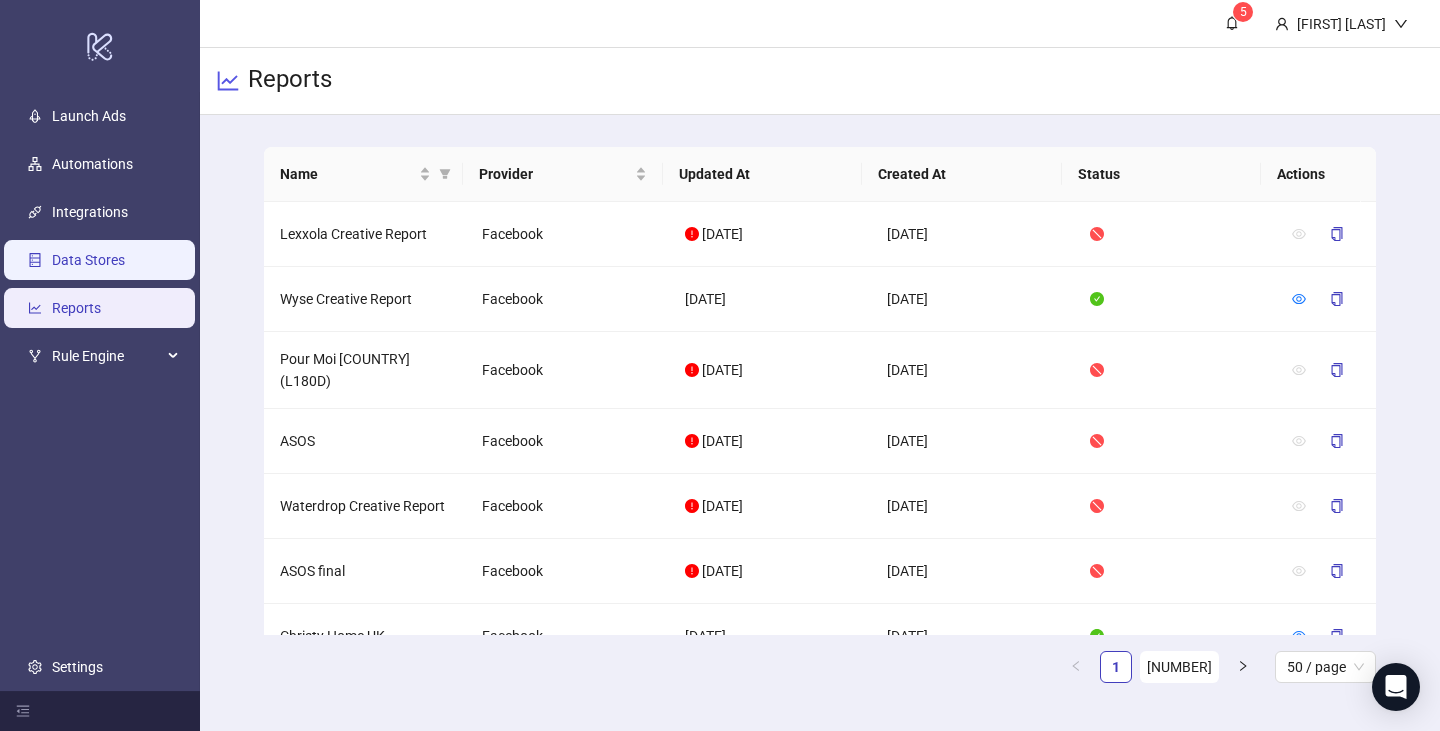 click on "Data Stores" at bounding box center [88, 260] 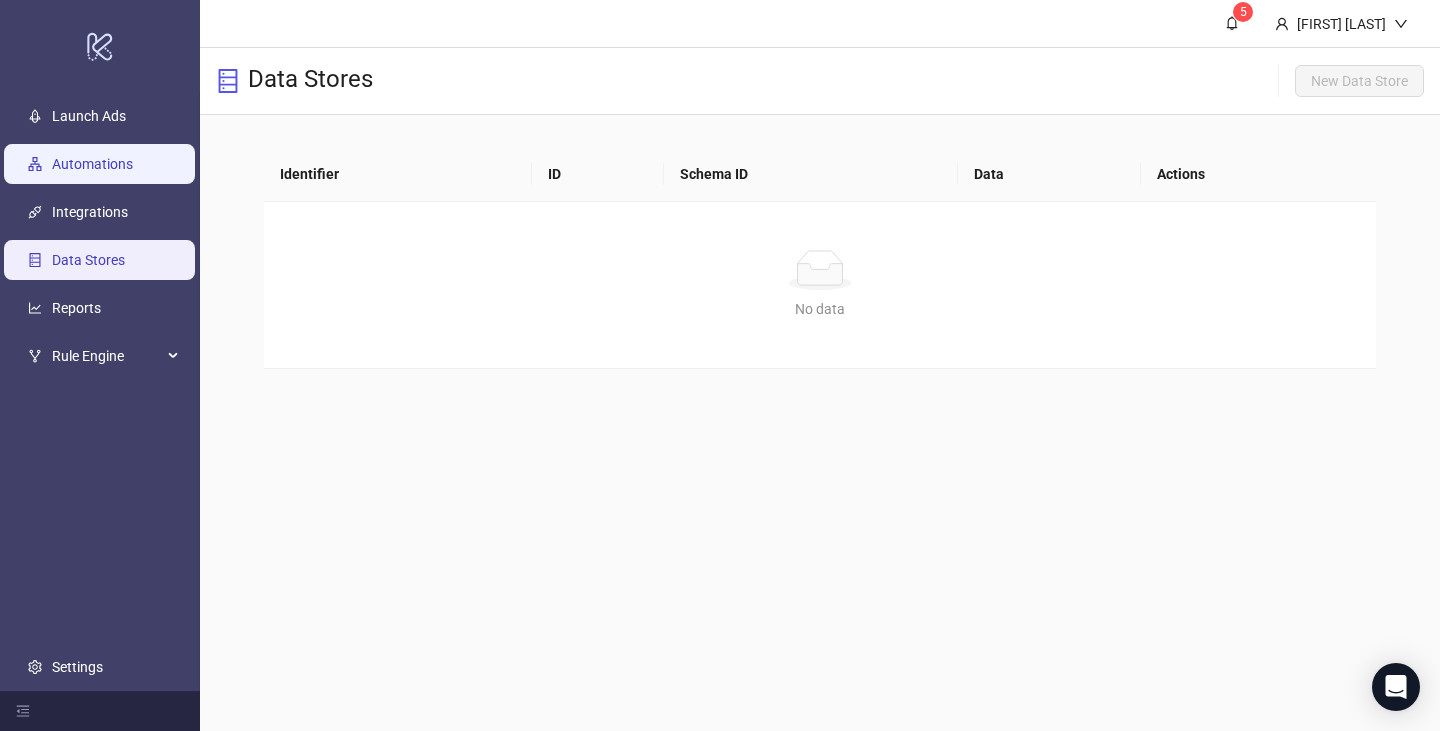 click on "Automations" at bounding box center [92, 164] 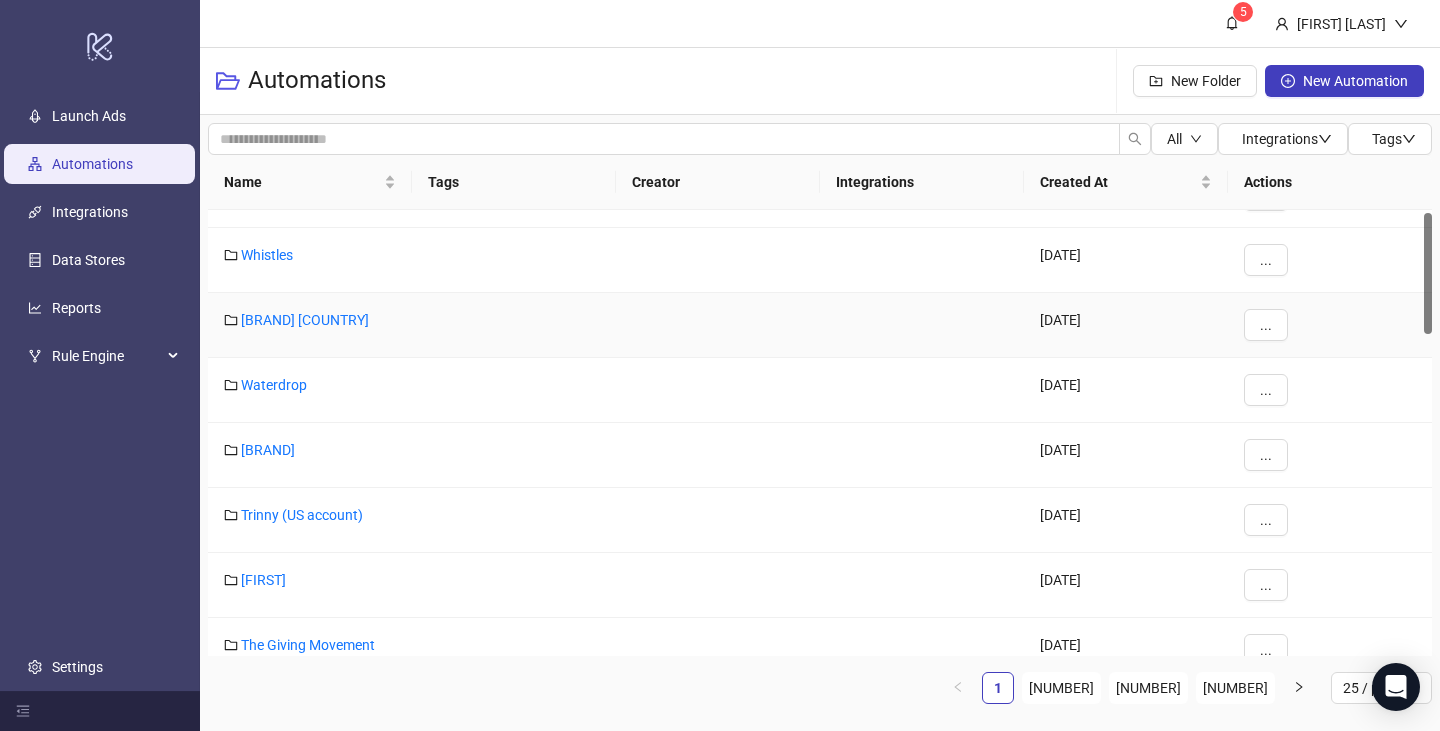 scroll, scrollTop: 0, scrollLeft: 0, axis: both 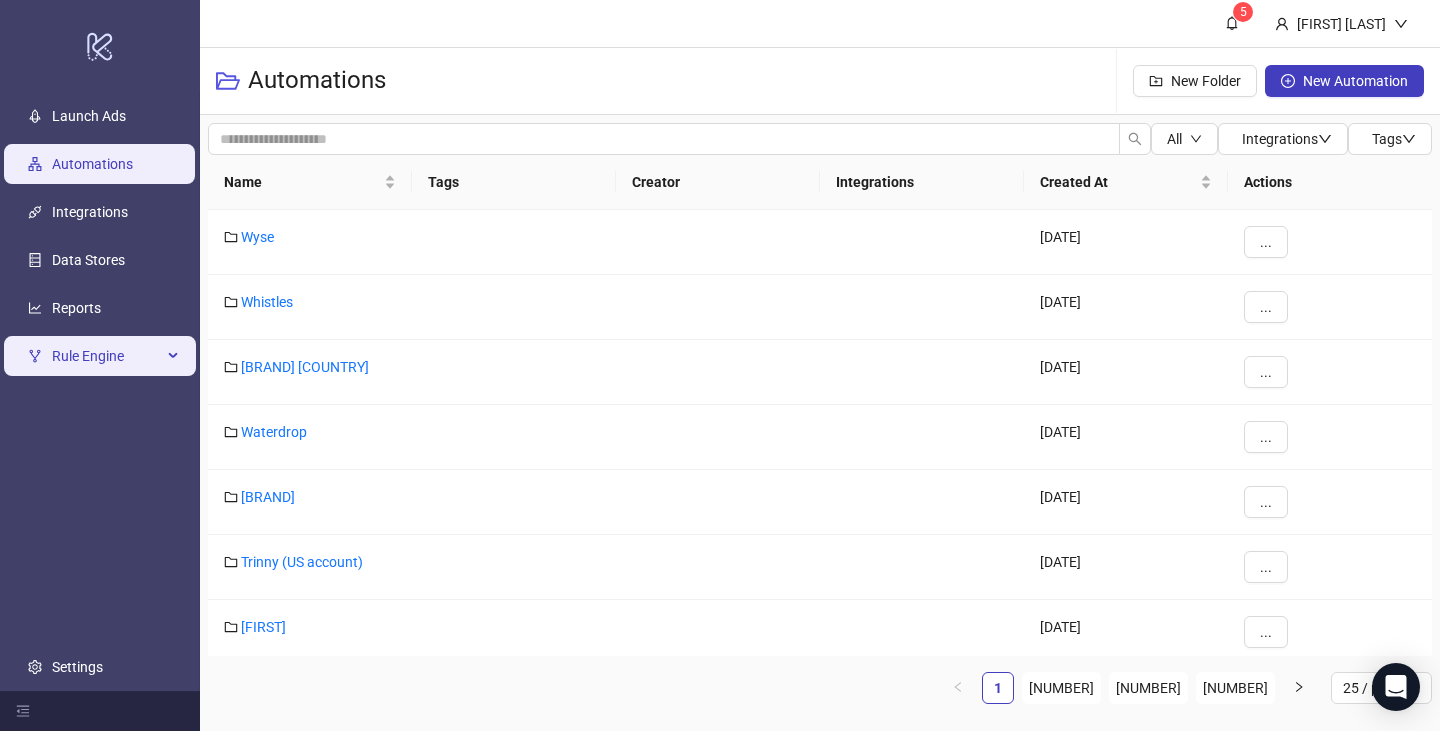 click on "Rule Engine" at bounding box center [100, 356] 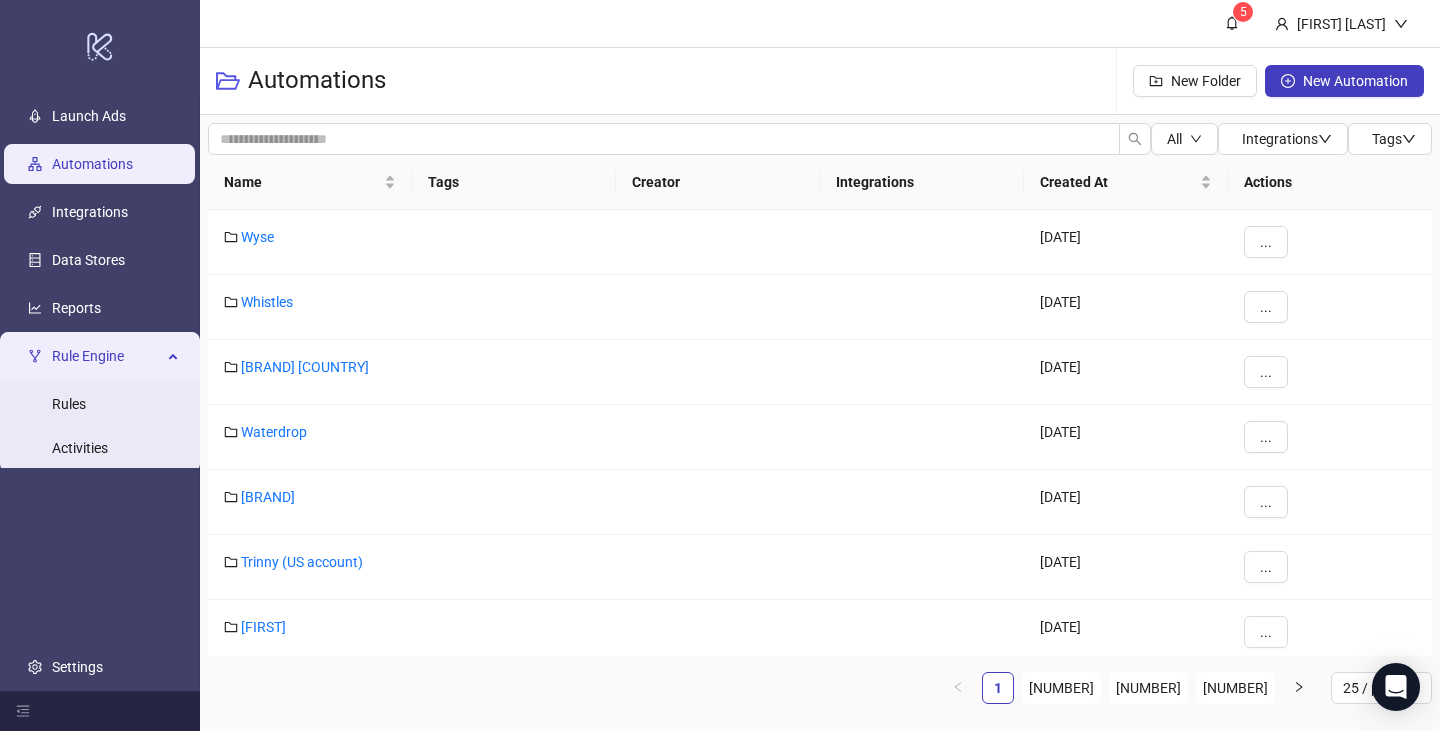 click on "Rule Engine" at bounding box center [100, 356] 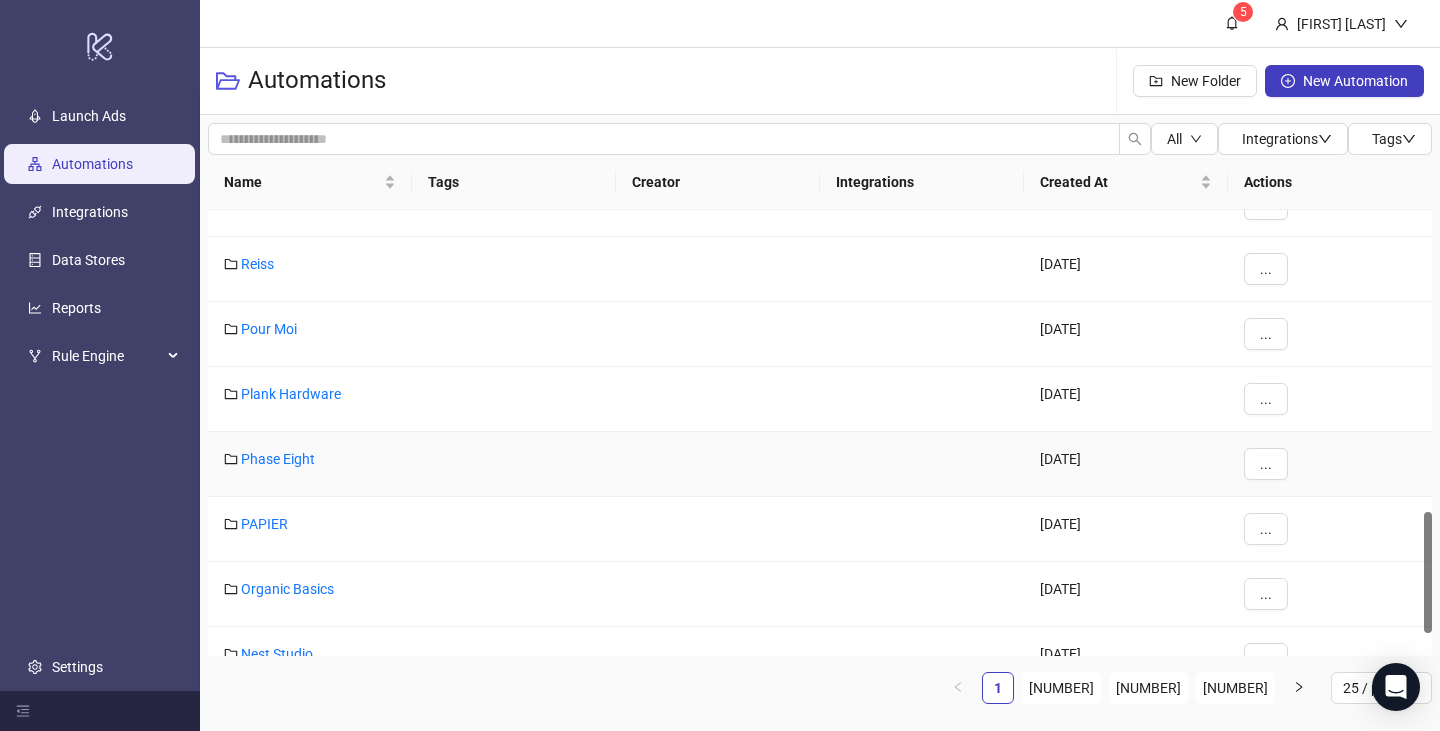scroll, scrollTop: 1191, scrollLeft: 0, axis: vertical 